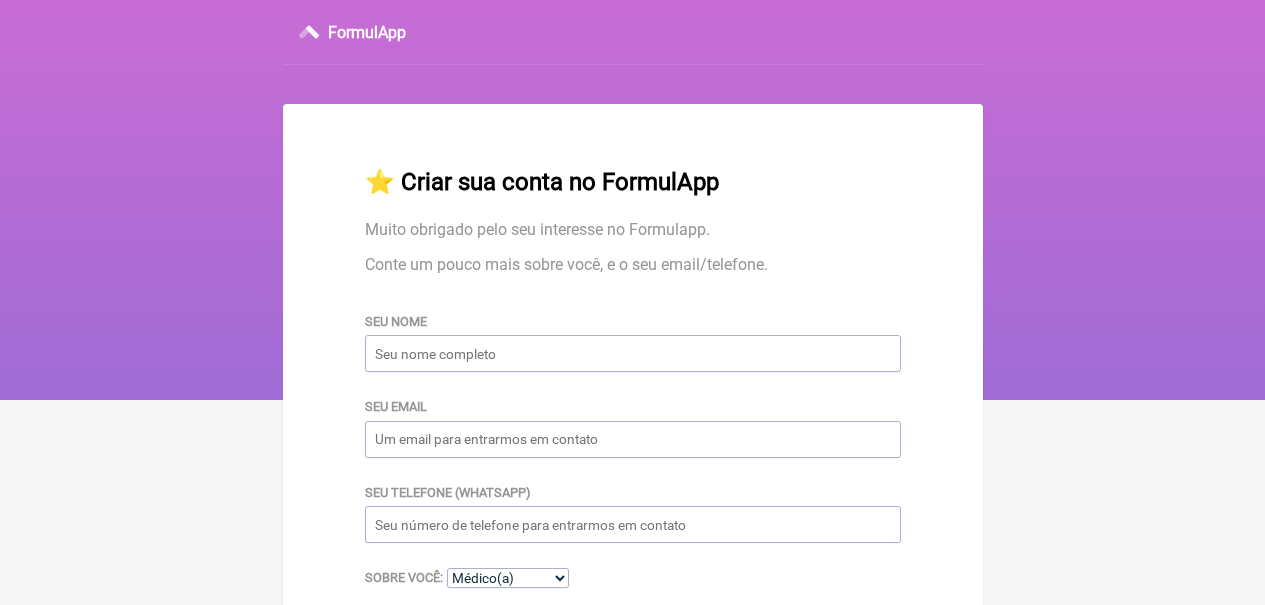 scroll, scrollTop: 0, scrollLeft: 0, axis: both 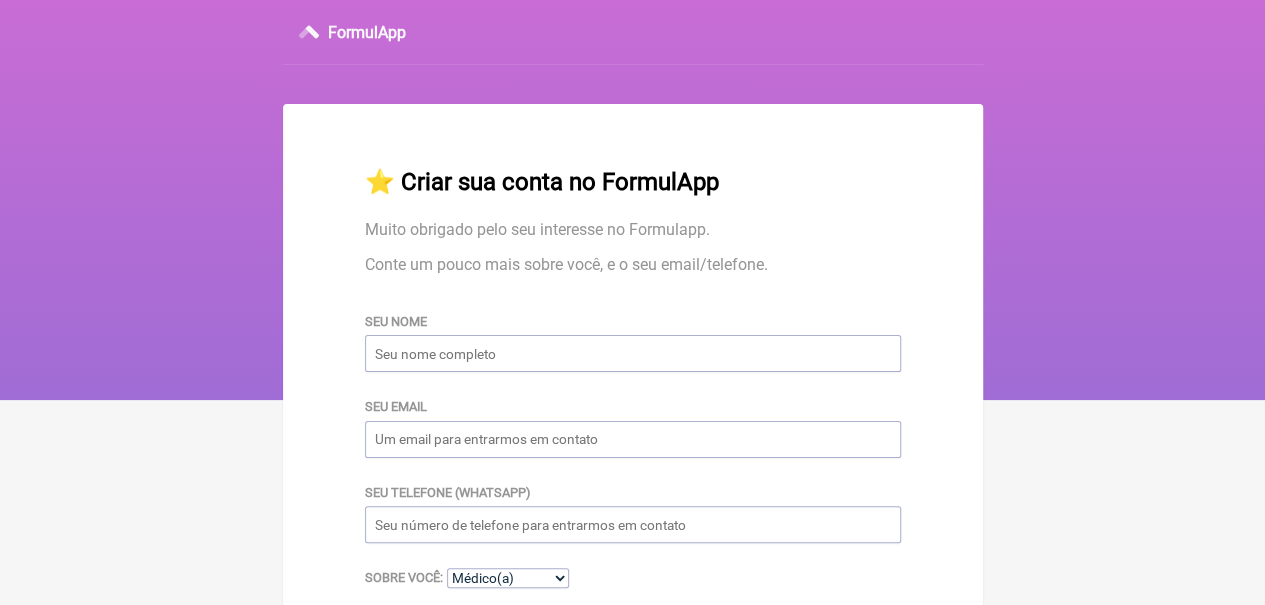 click on "Seu nome" at bounding box center (633, 341) 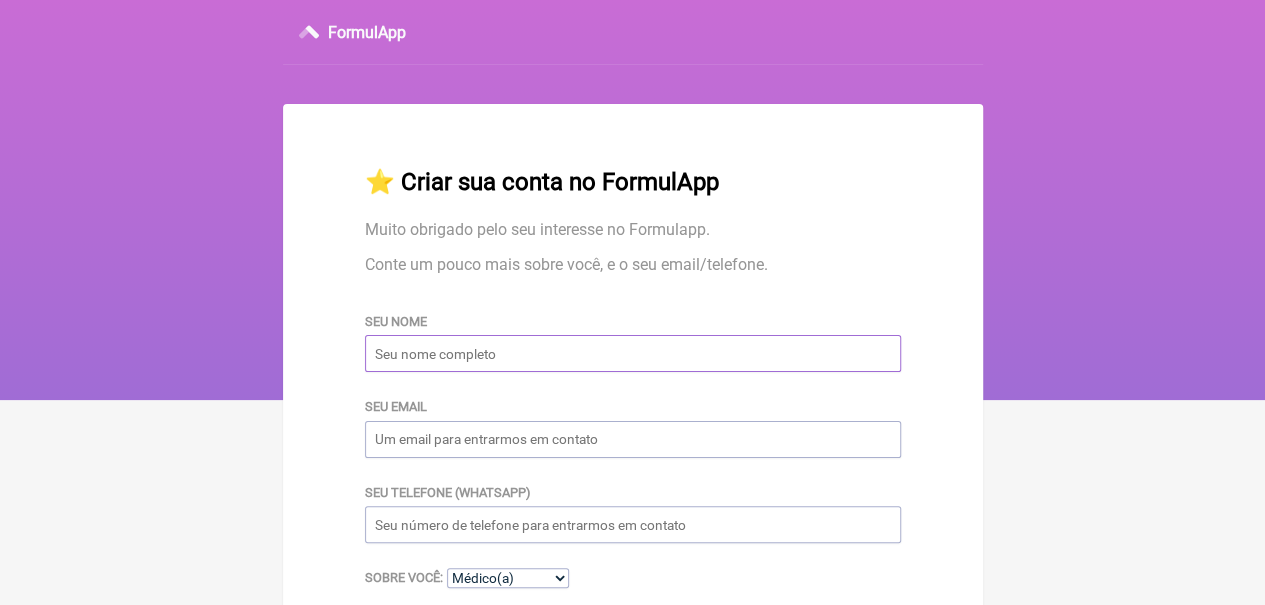 click on "Seu nome" at bounding box center (633, 353) 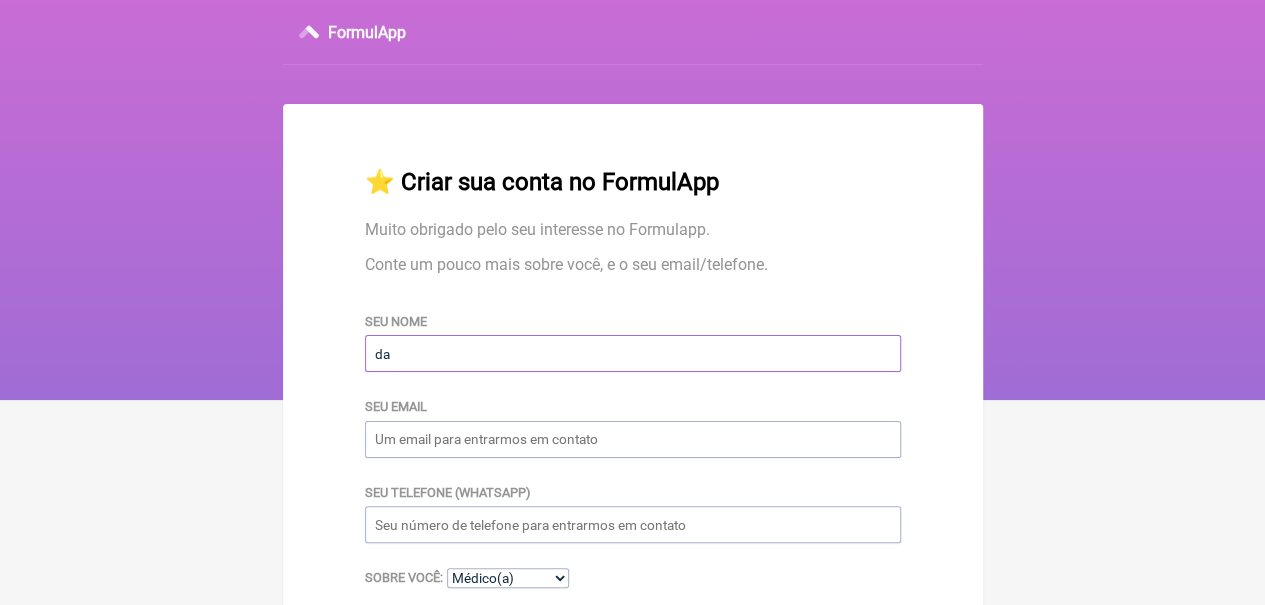 type on "Daniela Altoé" 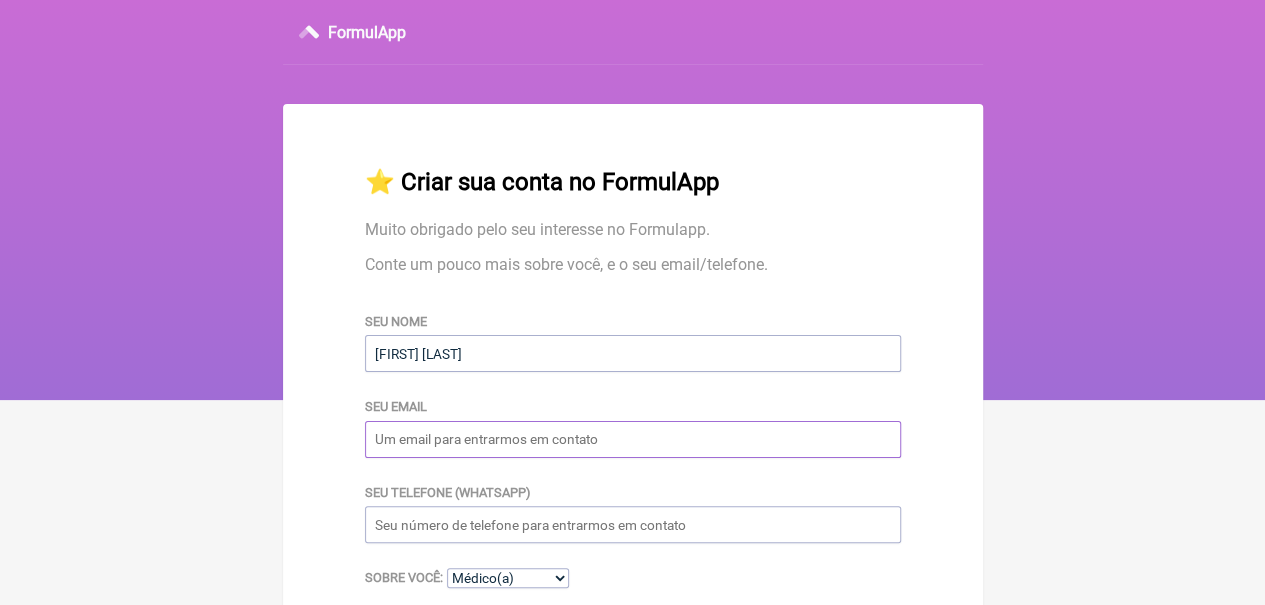 type on "altoedani@gmail.com" 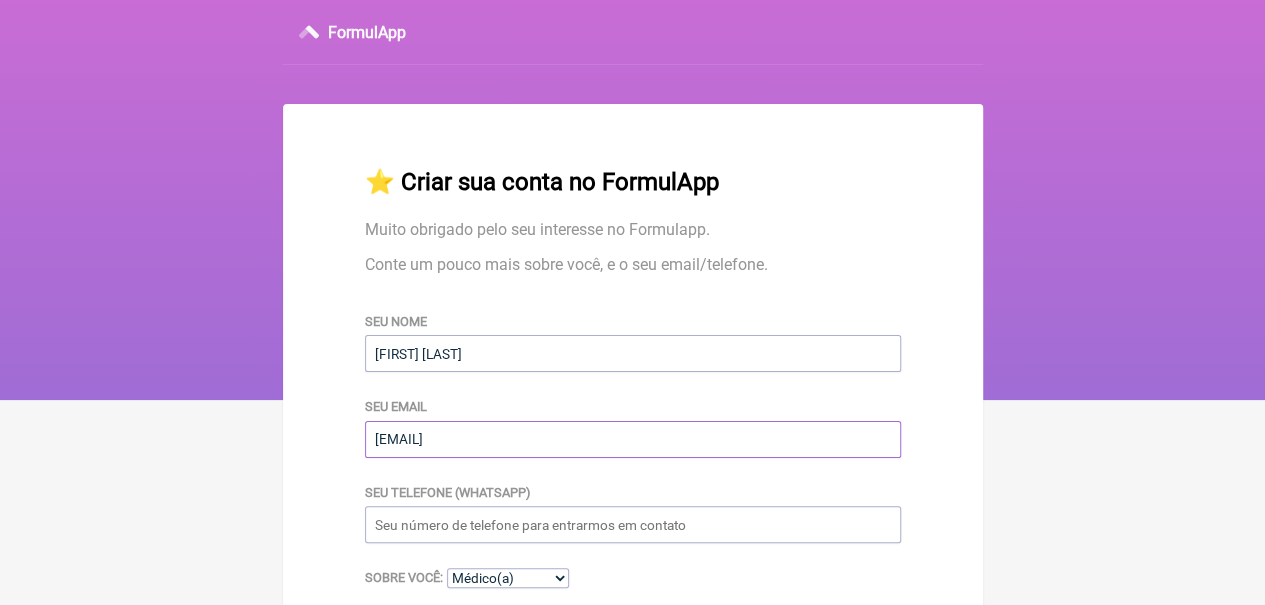 type on "+5521971702606" 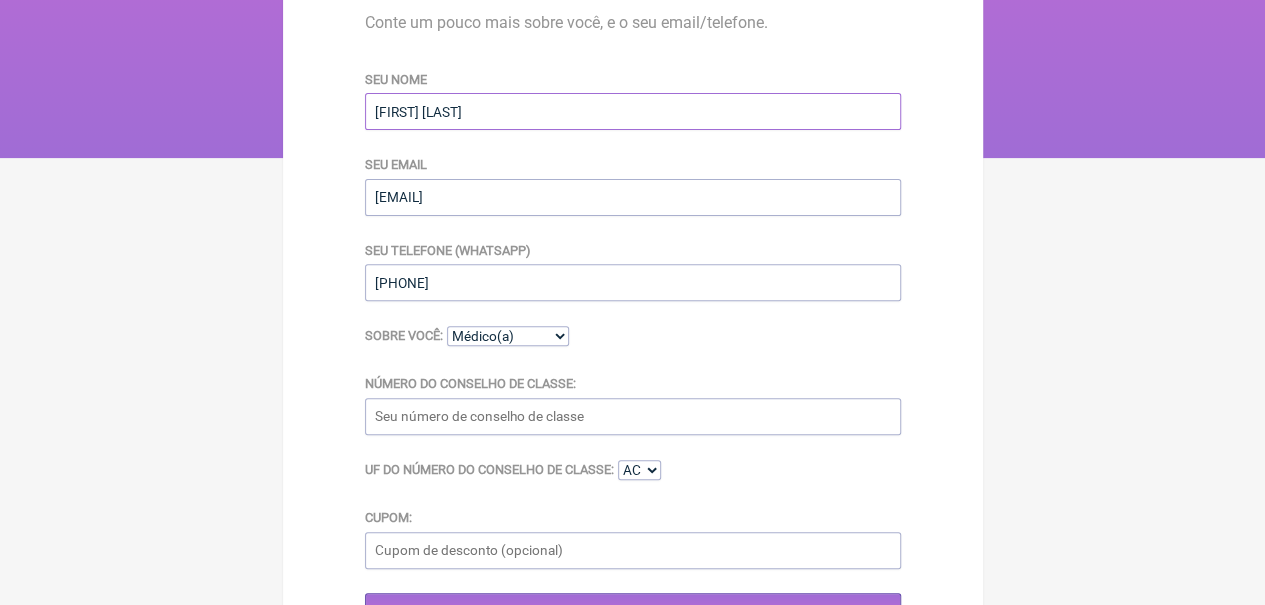 scroll, scrollTop: 247, scrollLeft: 0, axis: vertical 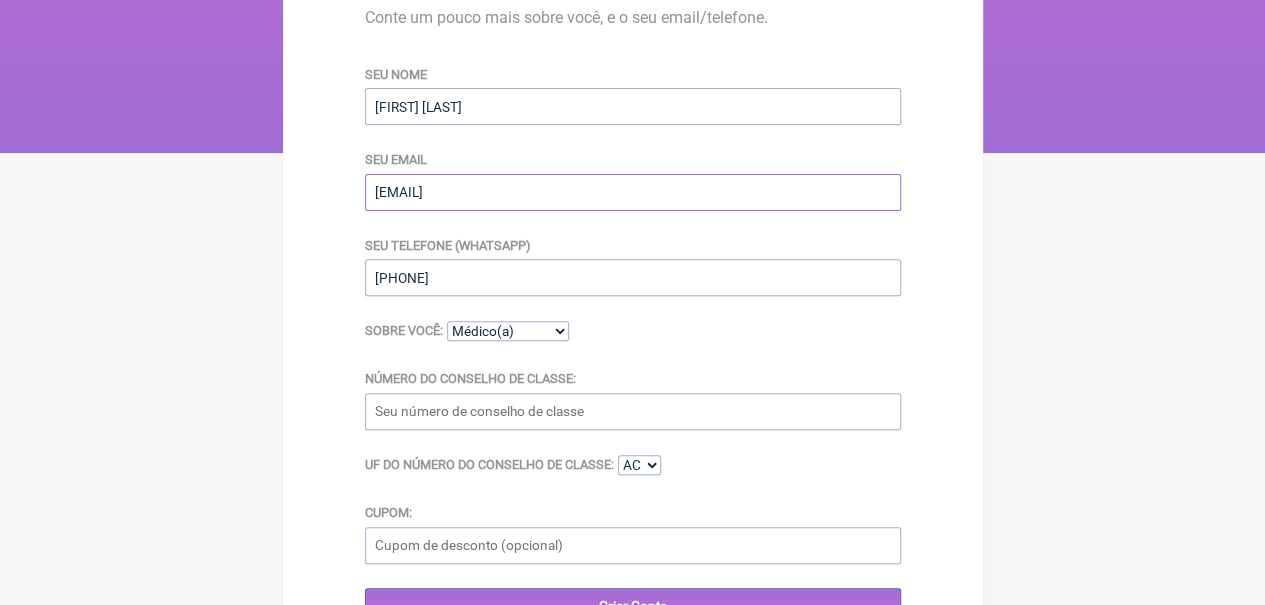 drag, startPoint x: 432, startPoint y: 202, endPoint x: 326, endPoint y: 215, distance: 106.7942 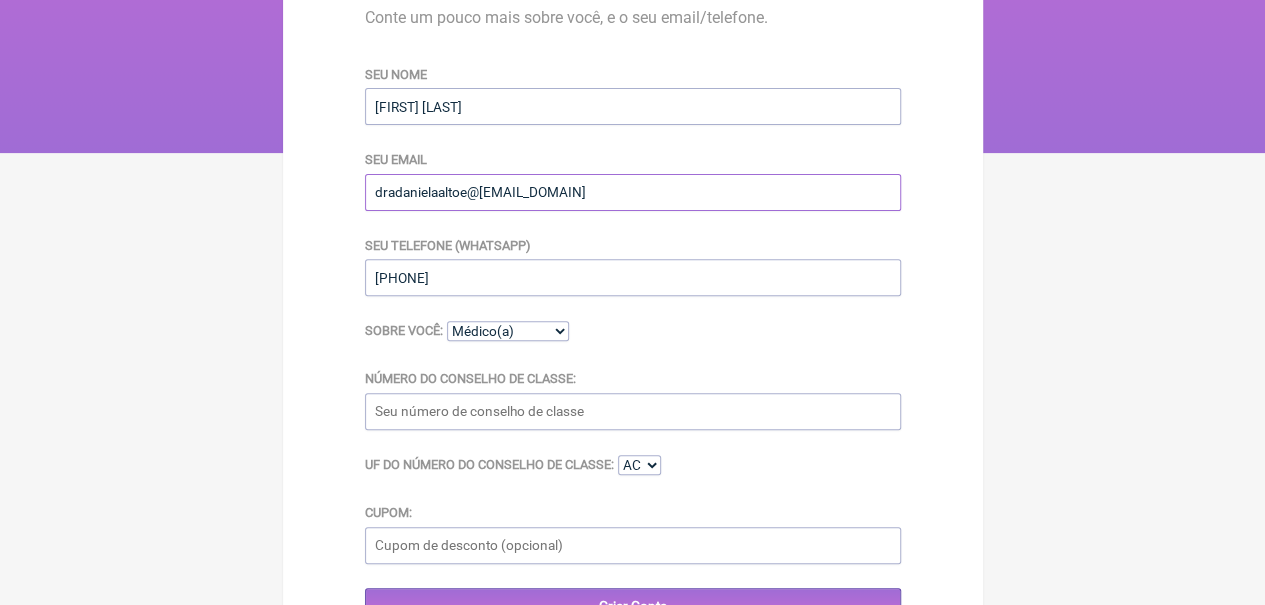 type on "dradanielaaltoe@gmail.com" 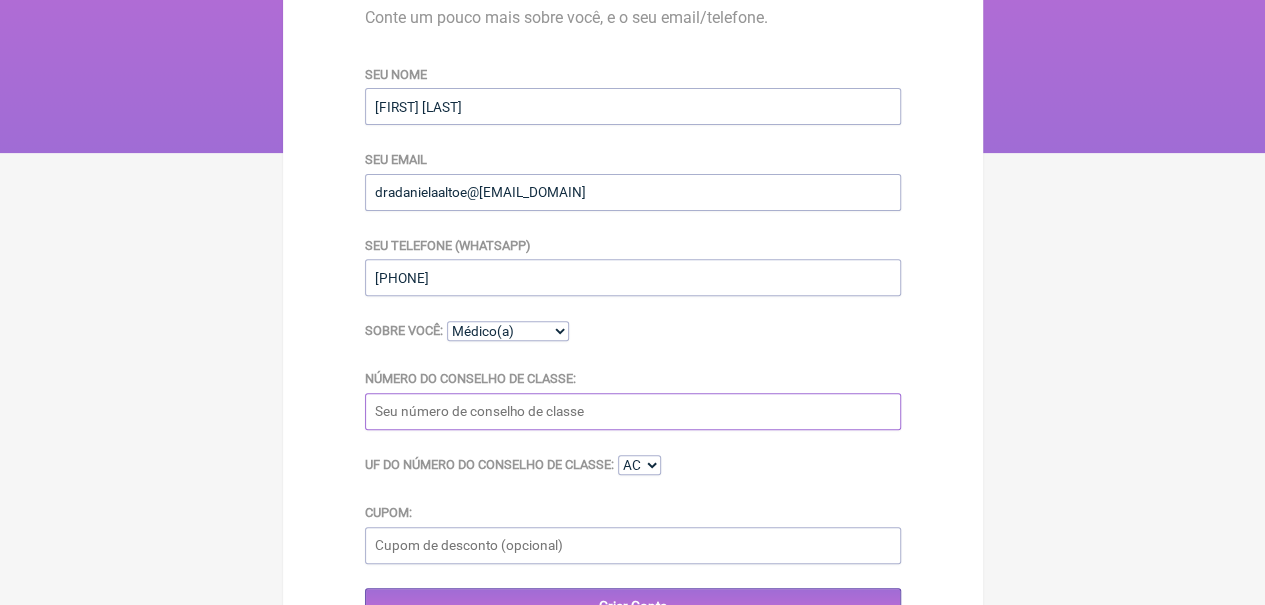 click on "Número do Conselho de Classe:" at bounding box center (633, 411) 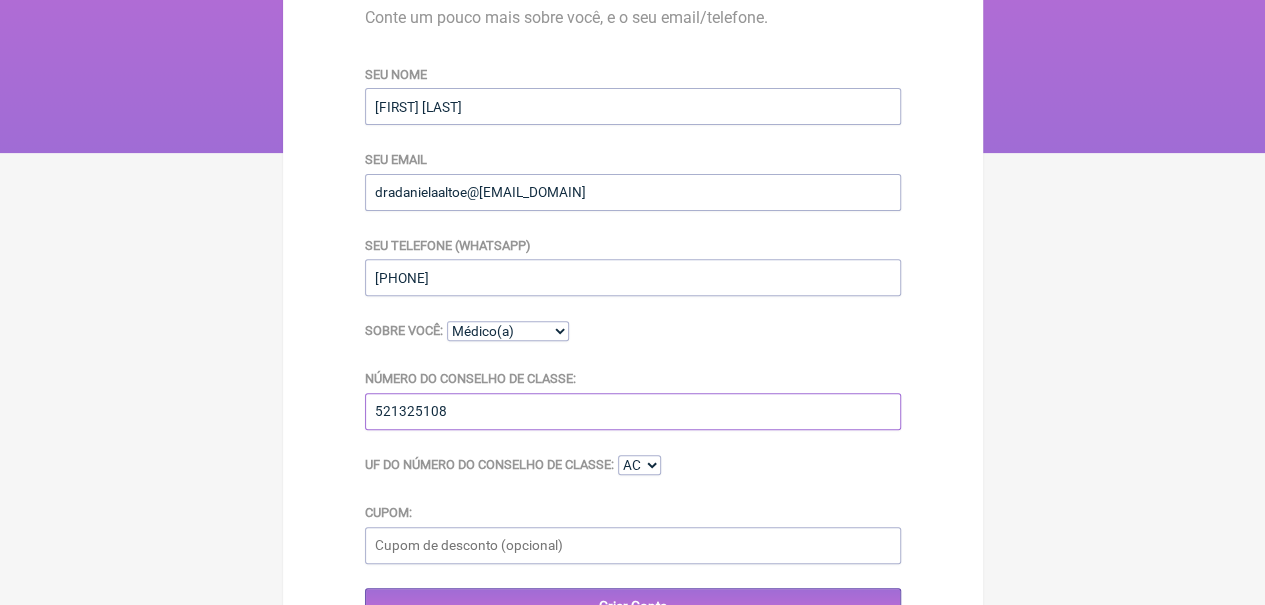 type on "521325108" 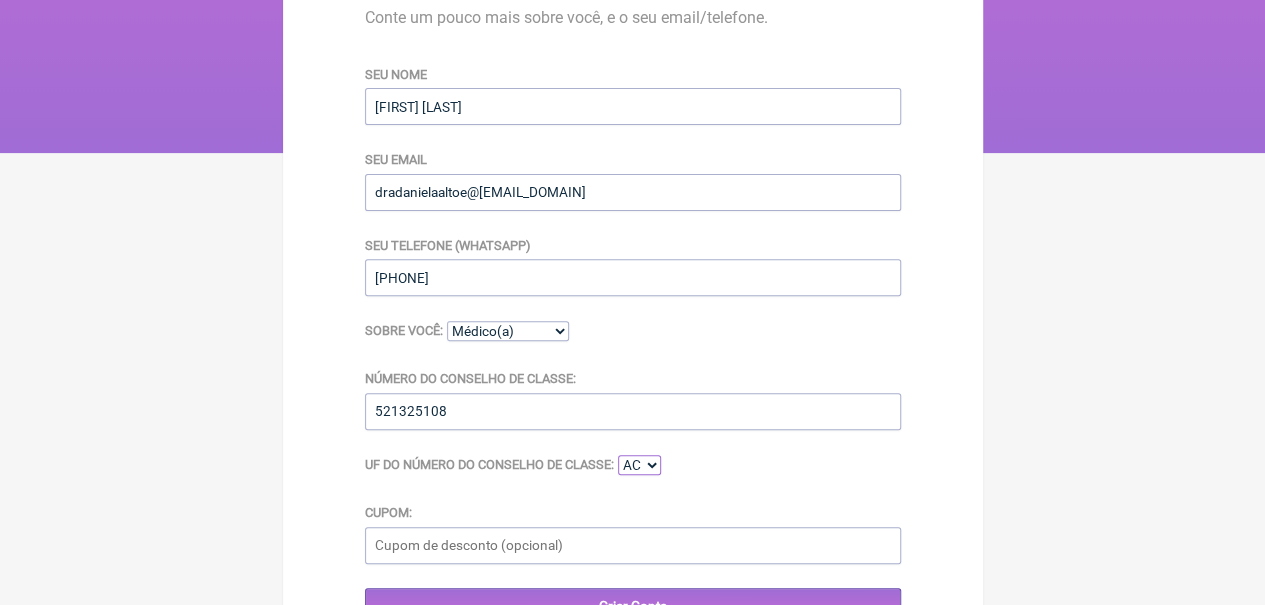 click on "AC
AL
AP
AM
BA
CE
DF
ES
GO
MA
MT
MS
MG
PA
PB
PR
PE
PI
RJ
RN
RS
RO
RR
SC
SP
SE
TO" at bounding box center [639, 465] 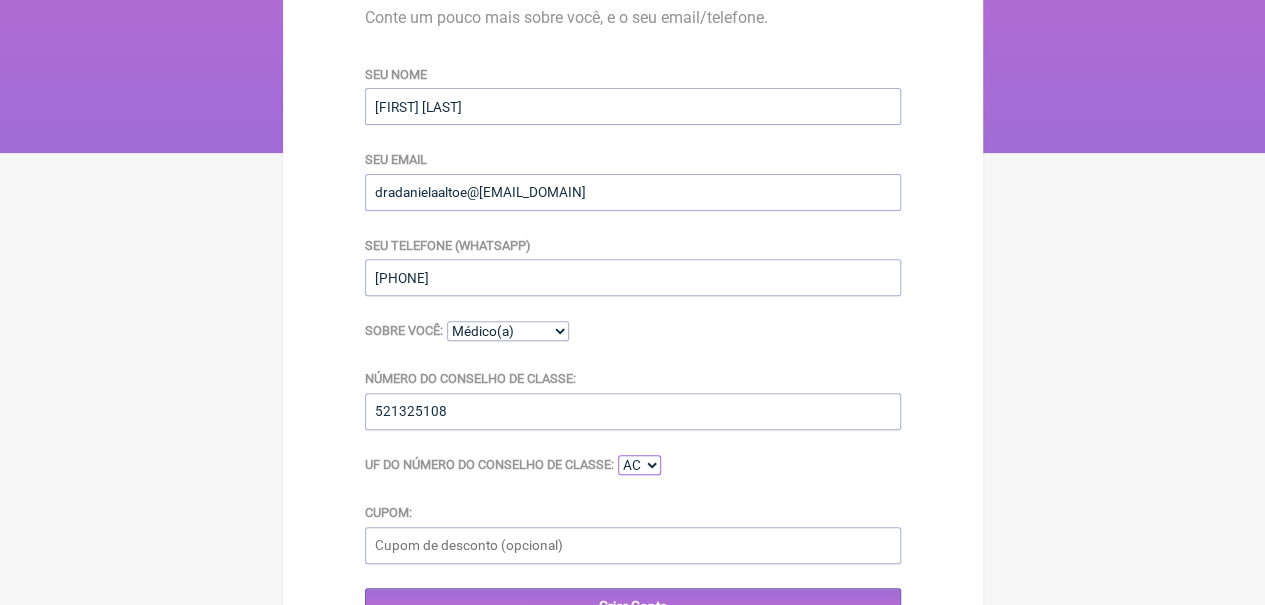 select on "[STATE]" 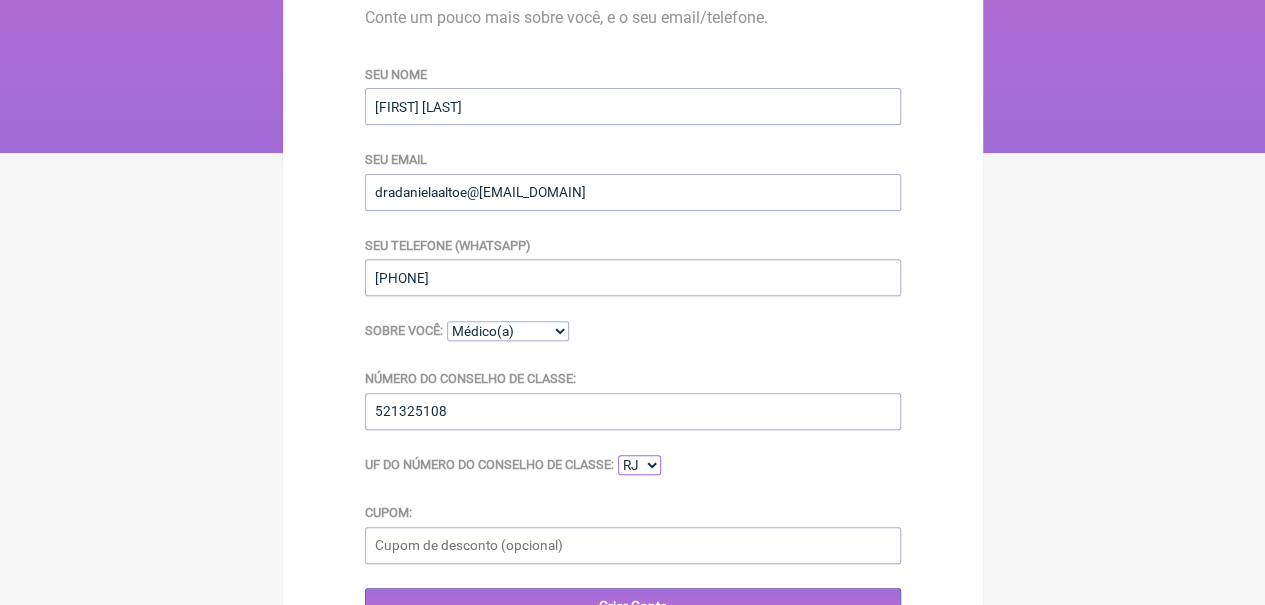 click on "AC
AL
AP
AM
BA
CE
DF
ES
GO
MA
MT
MS
MG
PA
PB
PR
PE
PI
RJ
RN
RS
RO
RR
SC
SP
SE
TO" at bounding box center [639, 465] 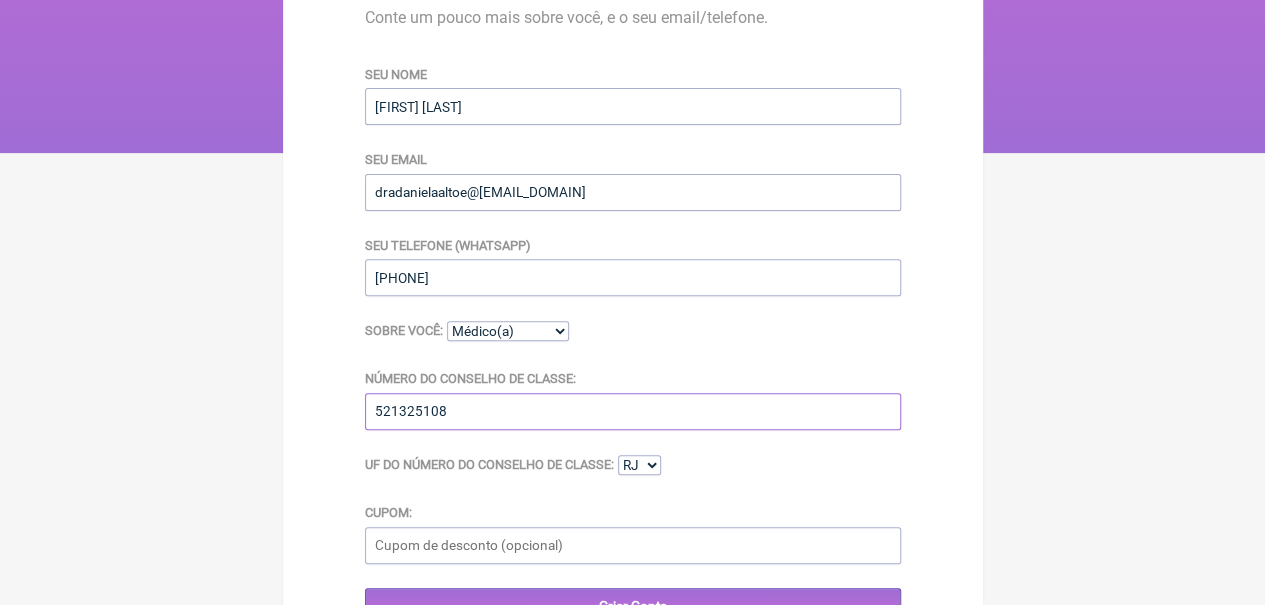drag, startPoint x: 388, startPoint y: 419, endPoint x: 366, endPoint y: 435, distance: 27.202942 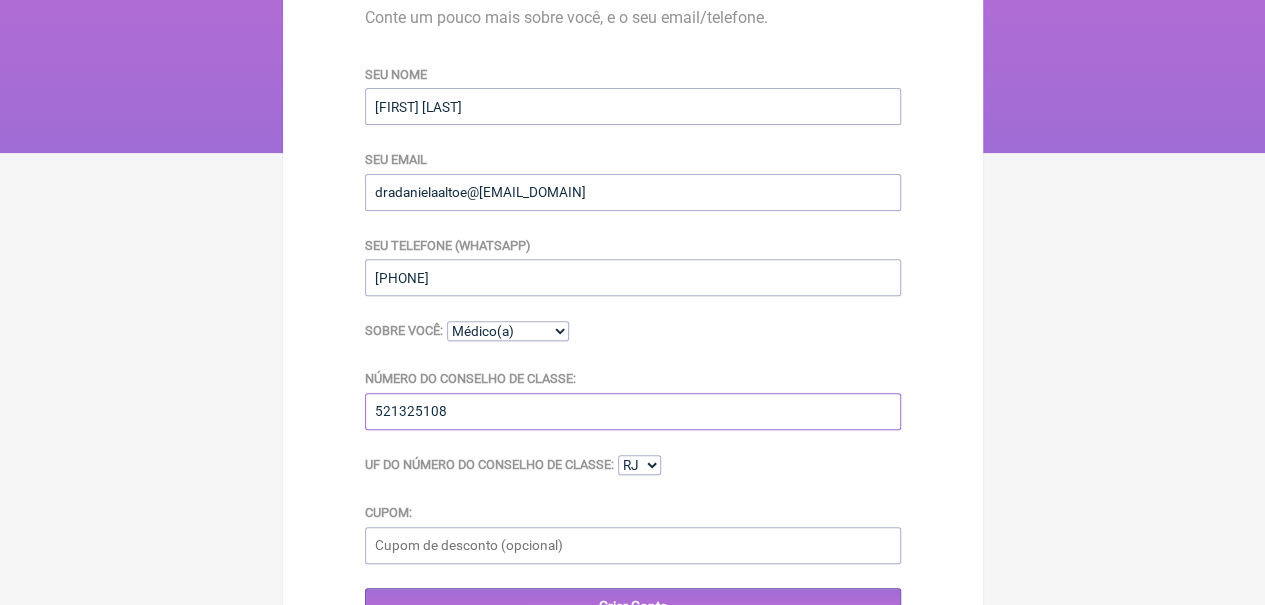 click on "Seu nome
Daniela Altoé
Seu email
dradanielaaltoe@gmail.com
Seu telefone (WhatsApp)
+5521971702606
Sobre você:
Médico(a)
Nutricionista
Farmaceutico(a)
Biomédica(o)
Fisioterapeuta
Enfermeira(o)
Número do Conselho de Classe:
521325108
UF do Número do Conselho de Classe:
AC
AL
AP
AM
BA
CE
DF
ES
GO
MA
MT
MS
MG
PA
PB
PR
PE
PI
RJ
RN
RS
RO
RR
SC
SP
SE
TO
Cupom:
Criar Conta" at bounding box center [633, 344] 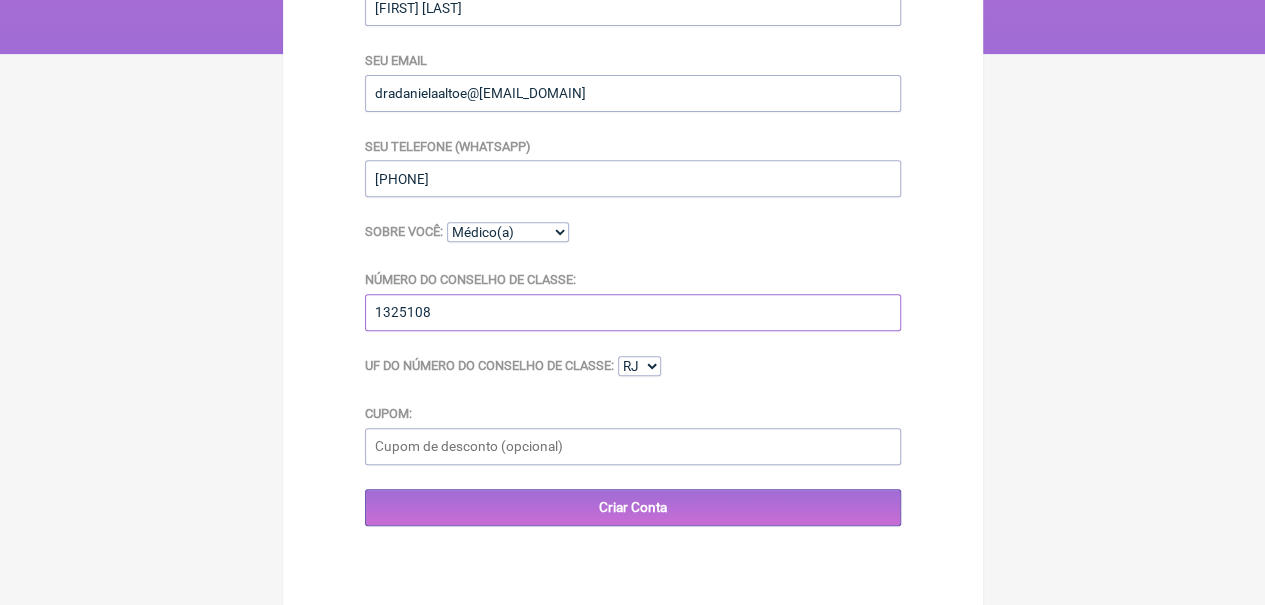scroll, scrollTop: 475, scrollLeft: 0, axis: vertical 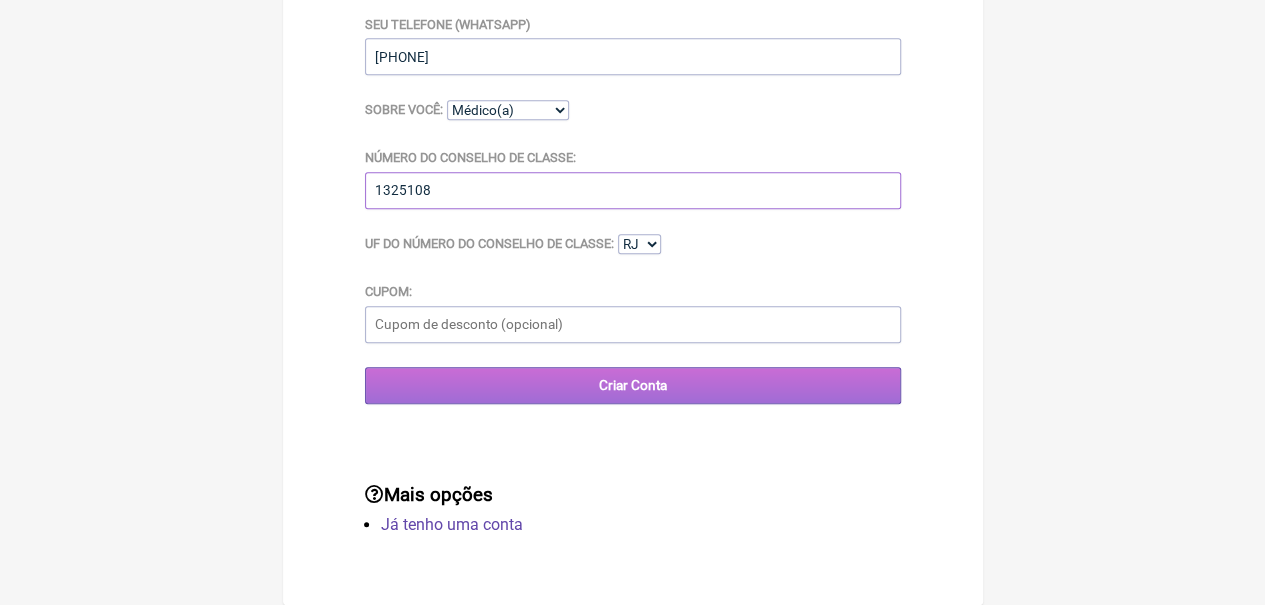 type on "1325108" 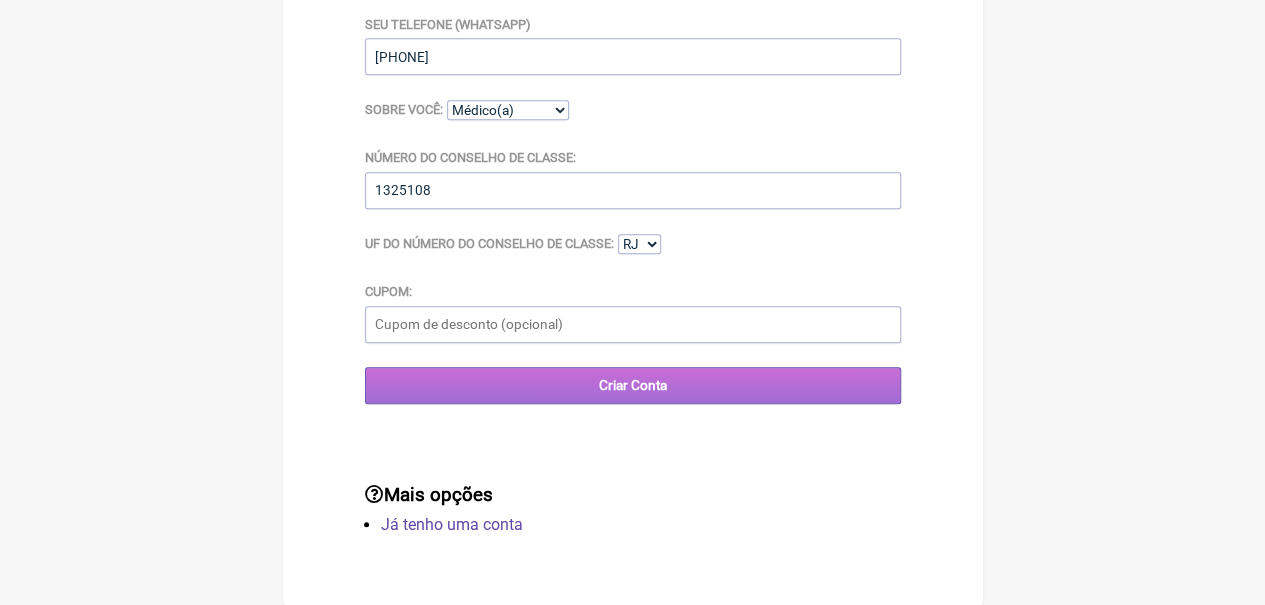 click on "Criar Conta" at bounding box center [633, 385] 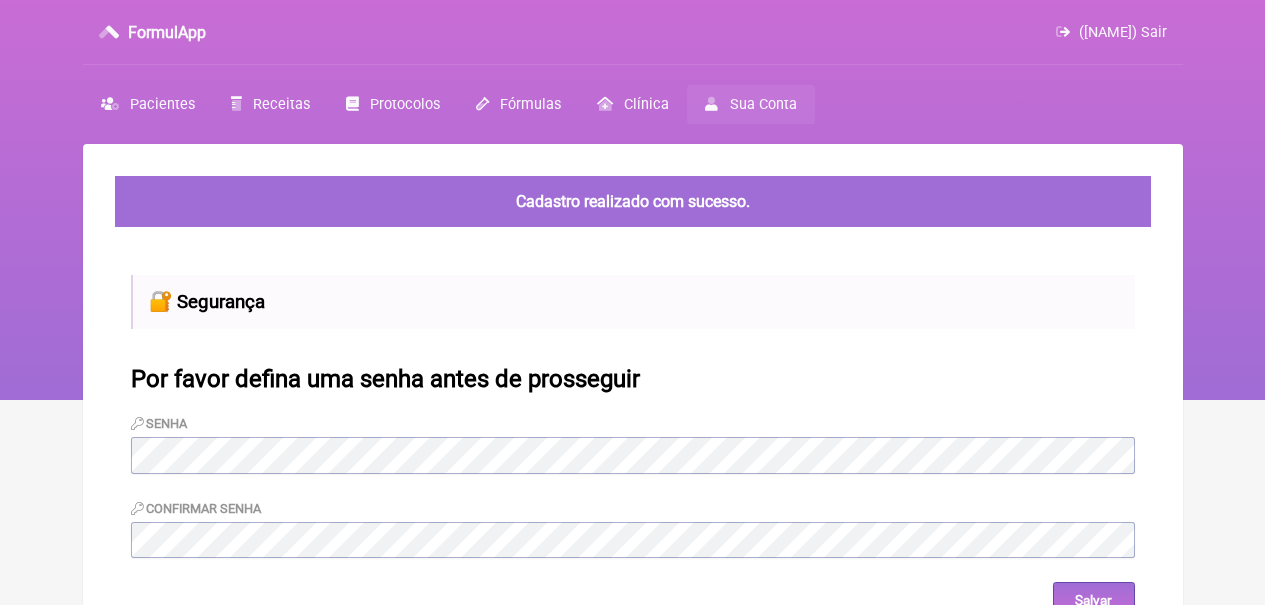 scroll, scrollTop: 0, scrollLeft: 0, axis: both 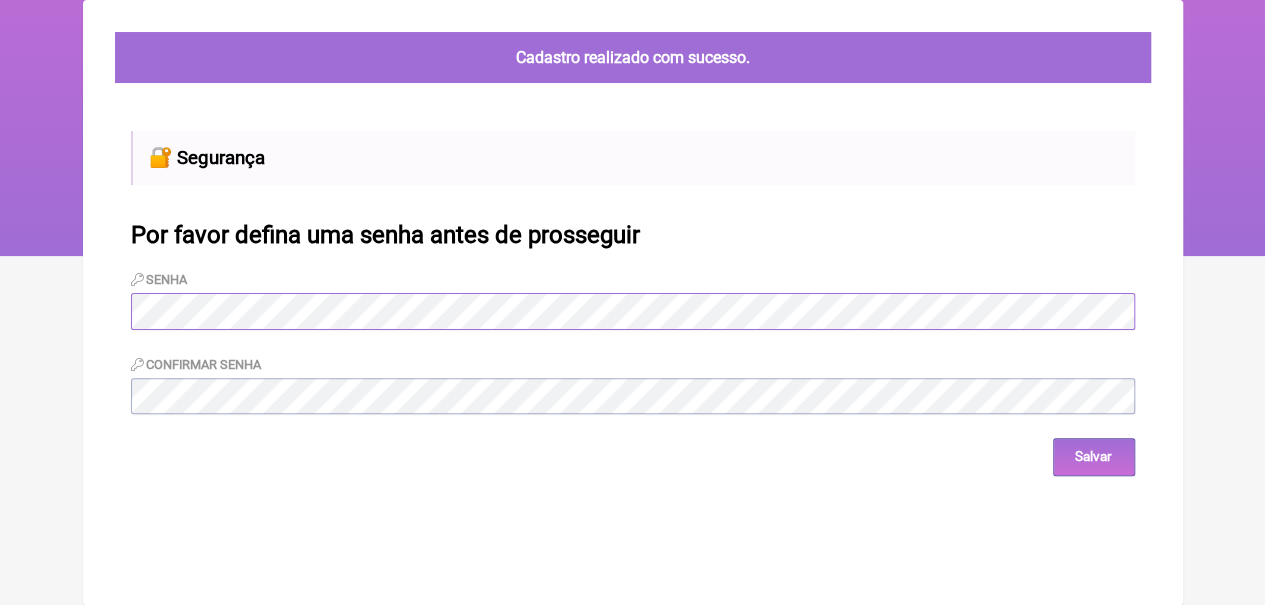click on "Senha
Confirmar Senha
Salvar" at bounding box center (633, 372) 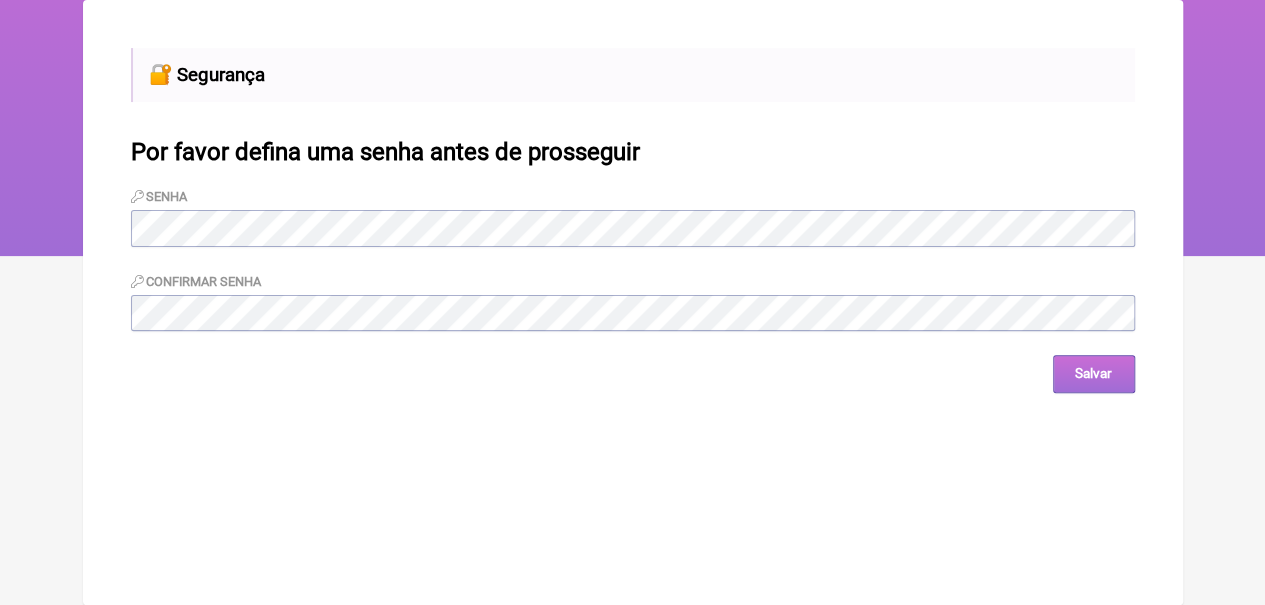 click on "Salvar" at bounding box center (1094, 373) 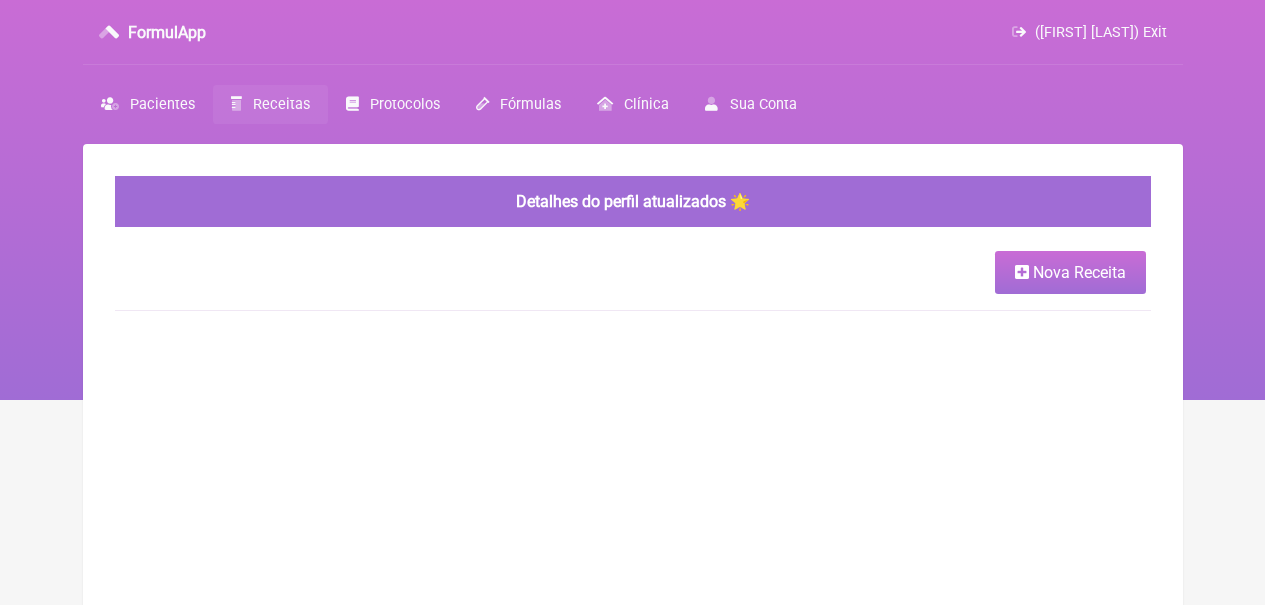 scroll, scrollTop: 0, scrollLeft: 0, axis: both 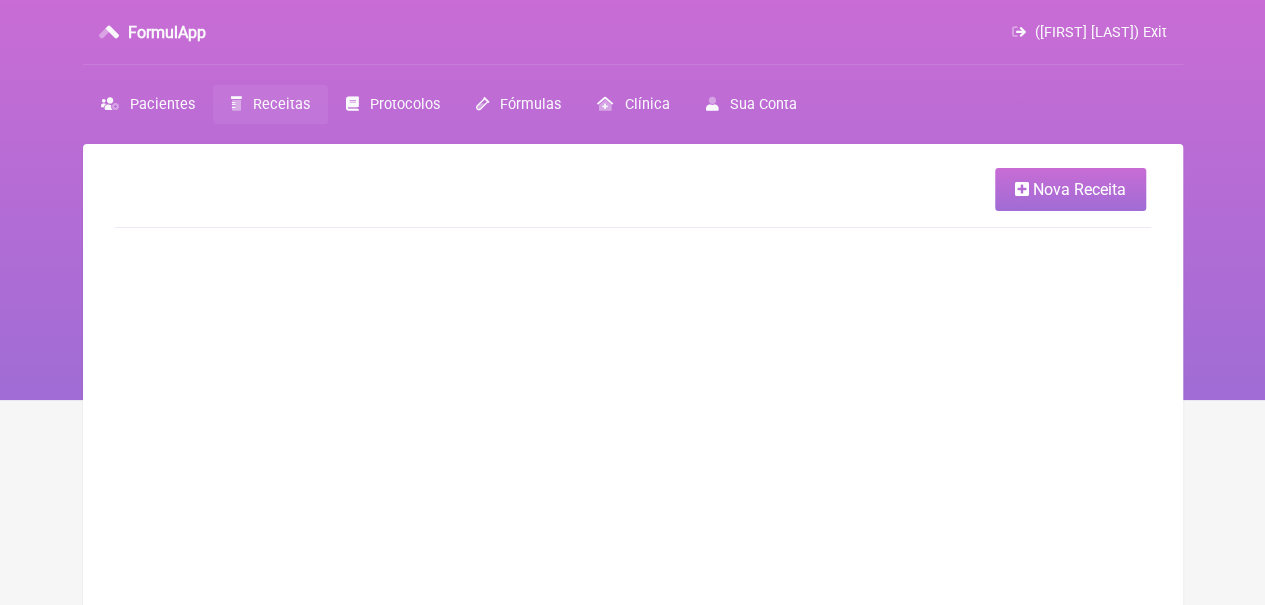 click on "Nova Receita" at bounding box center (1079, 189) 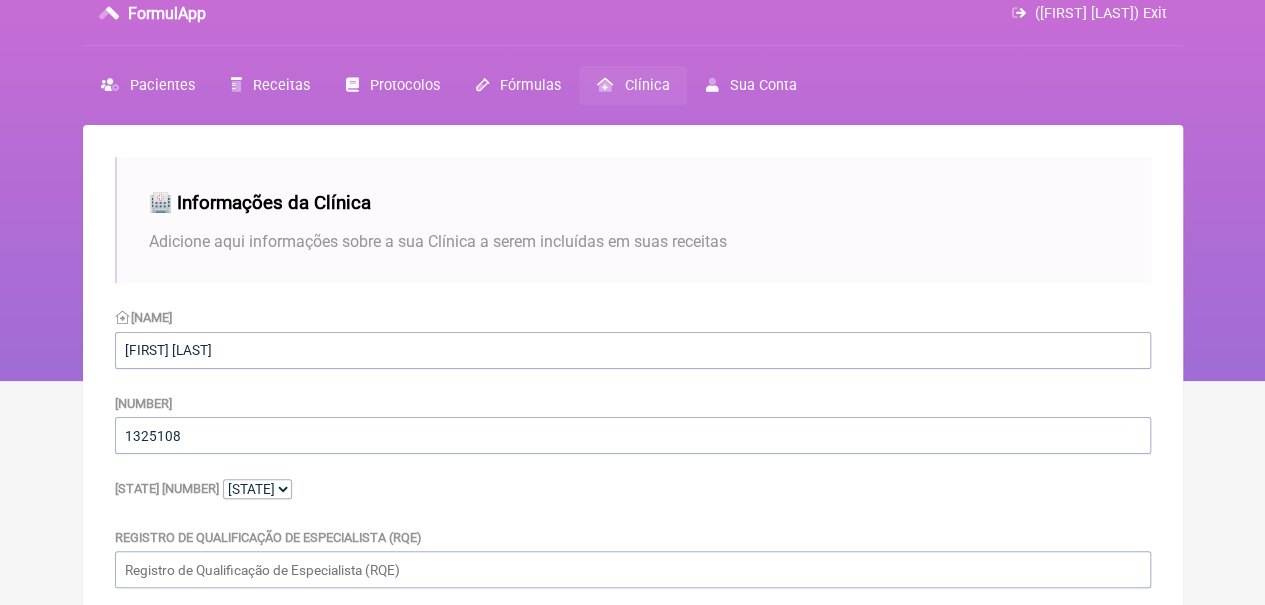 scroll, scrollTop: 1, scrollLeft: 0, axis: vertical 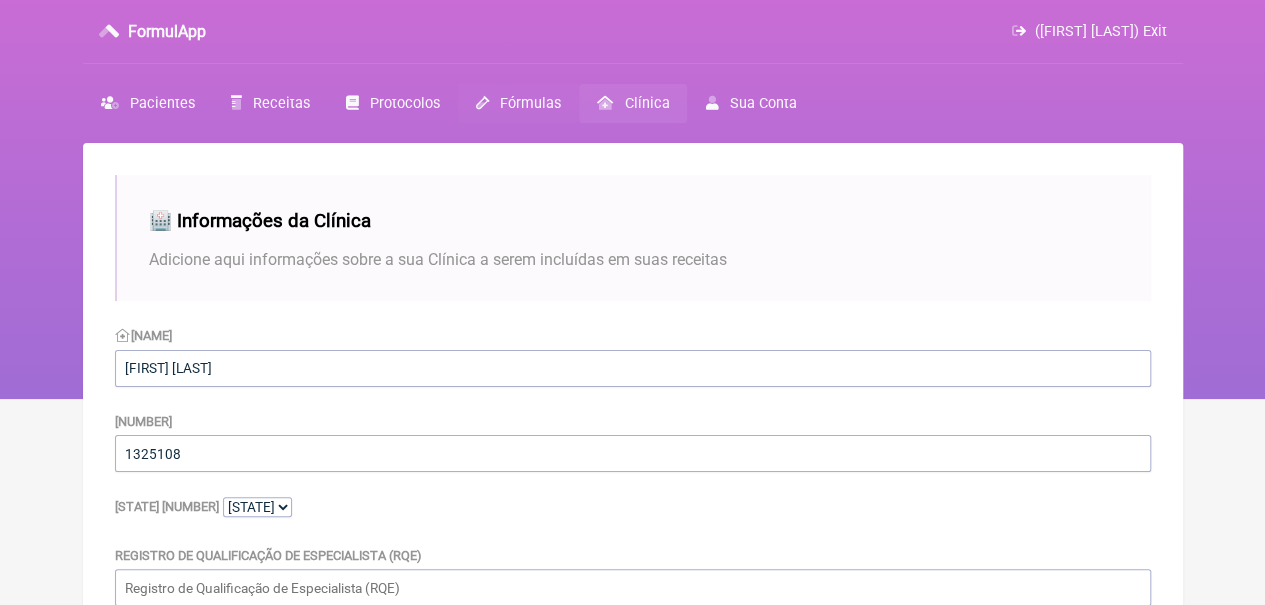 click on "Fórmulas" at bounding box center [518, 103] 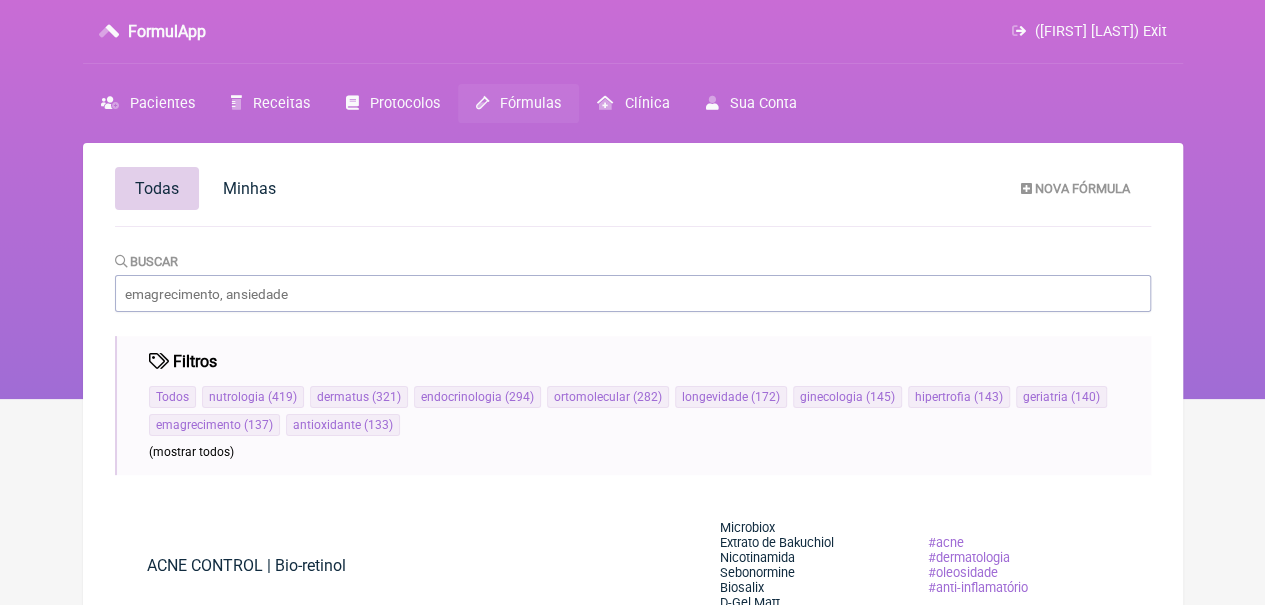 scroll, scrollTop: 0, scrollLeft: 0, axis: both 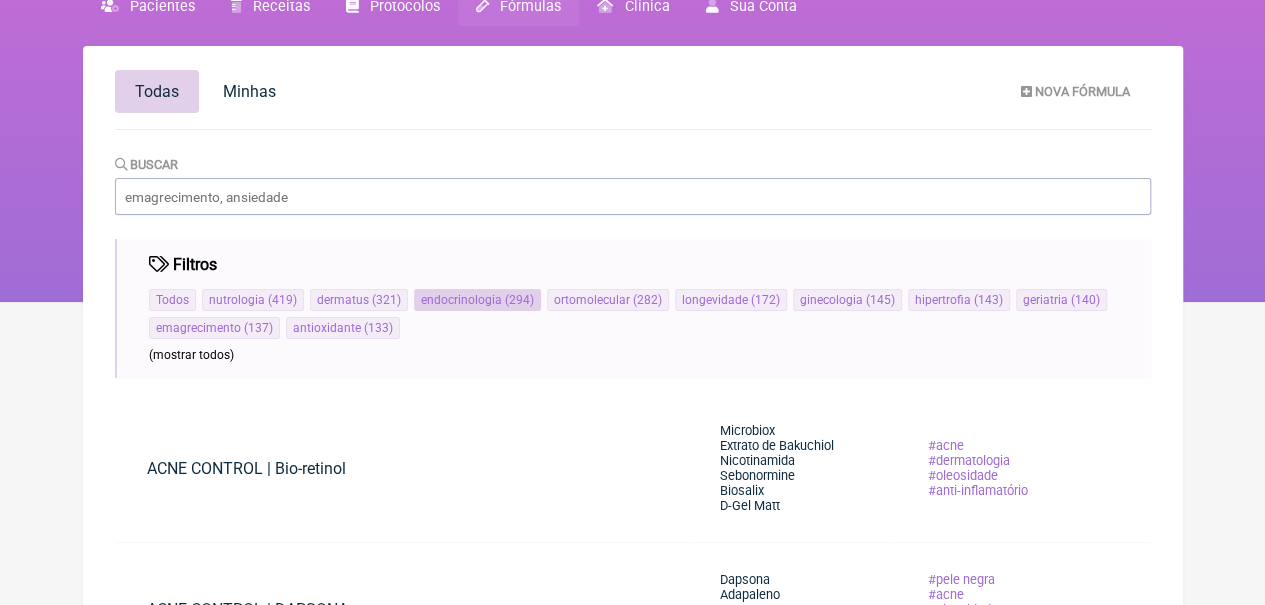 click on "endocrinologia" at bounding box center (461, 300) 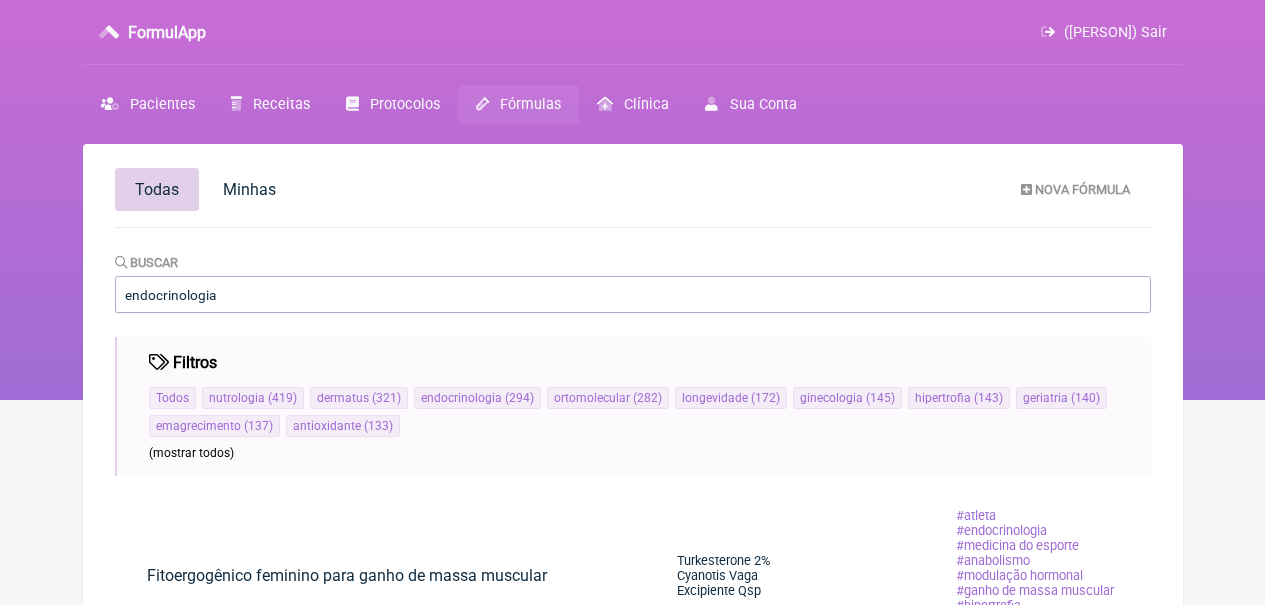 scroll, scrollTop: 0, scrollLeft: 0, axis: both 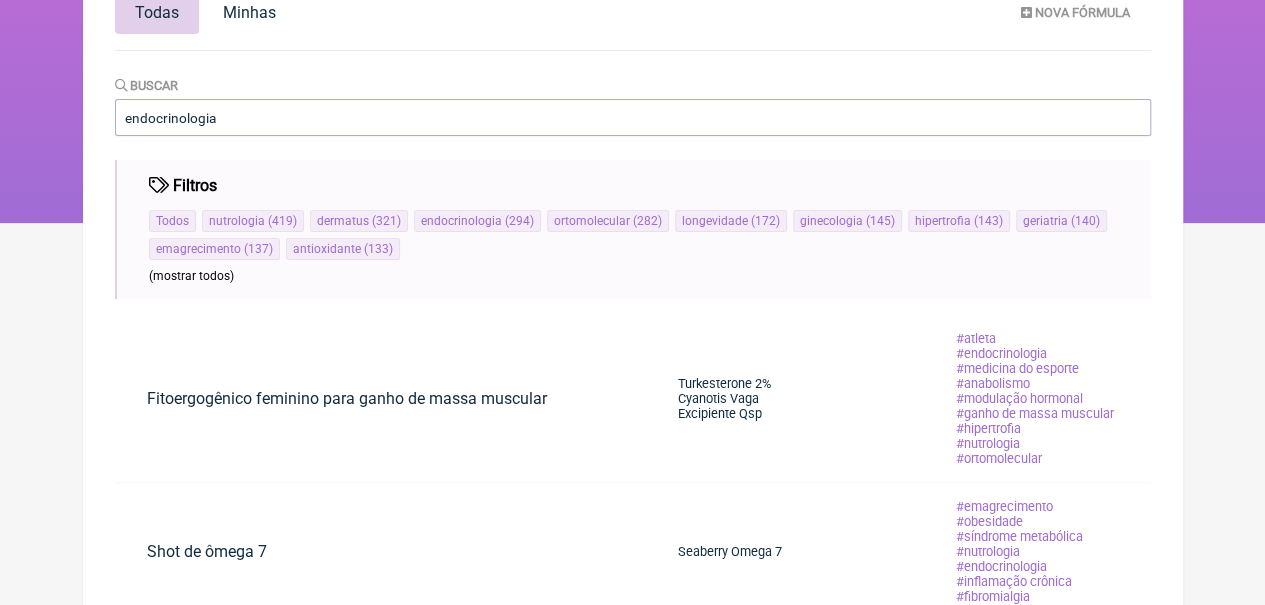 click on "FormulApp
(Daniela Altoé) Sair
Pacientes
Receitas
Protocolos
Fórmulas
Clínica
Sua Conta" at bounding box center [632, 23] 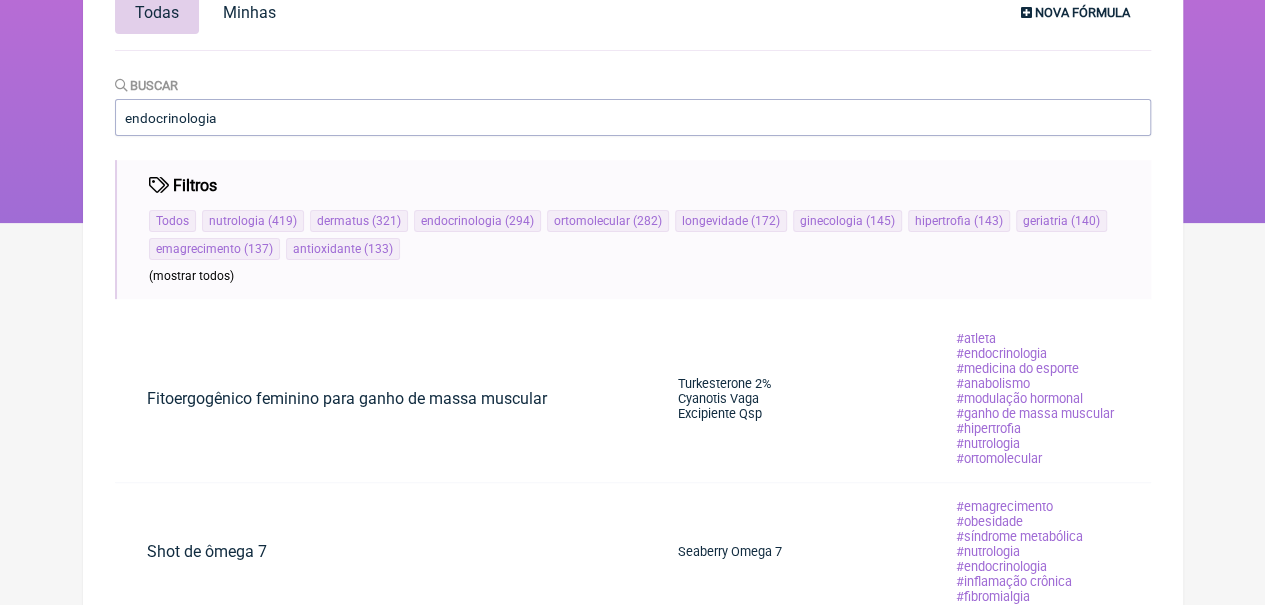 click on "Nova Fórmula" at bounding box center [1082, 12] 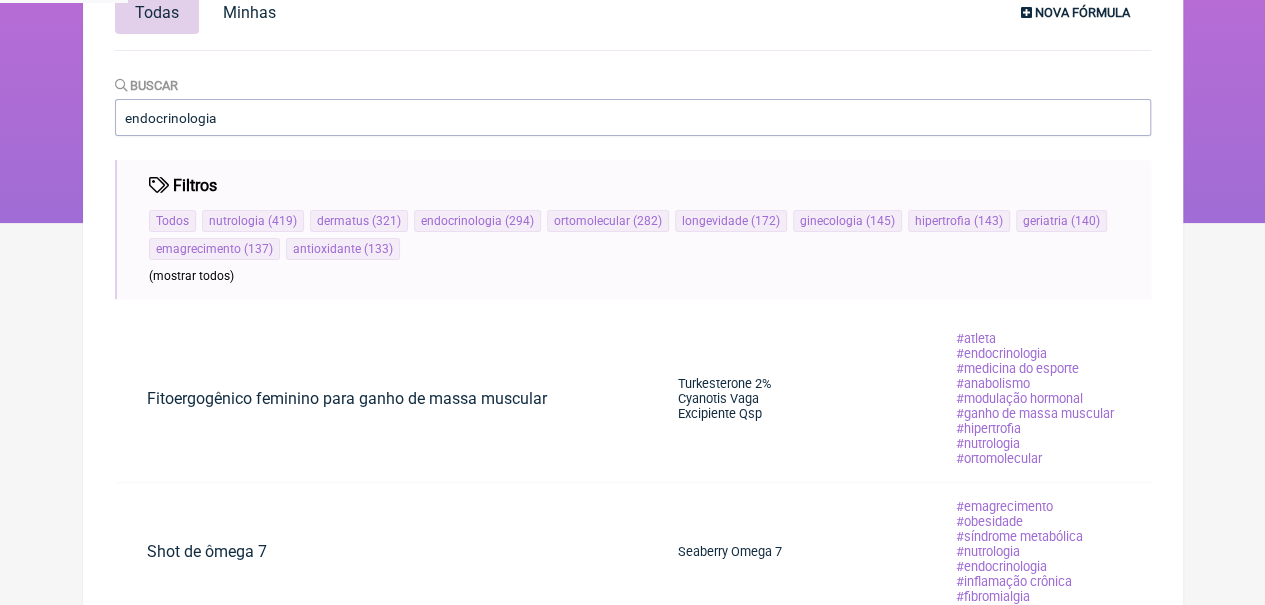 scroll, scrollTop: 0, scrollLeft: 0, axis: both 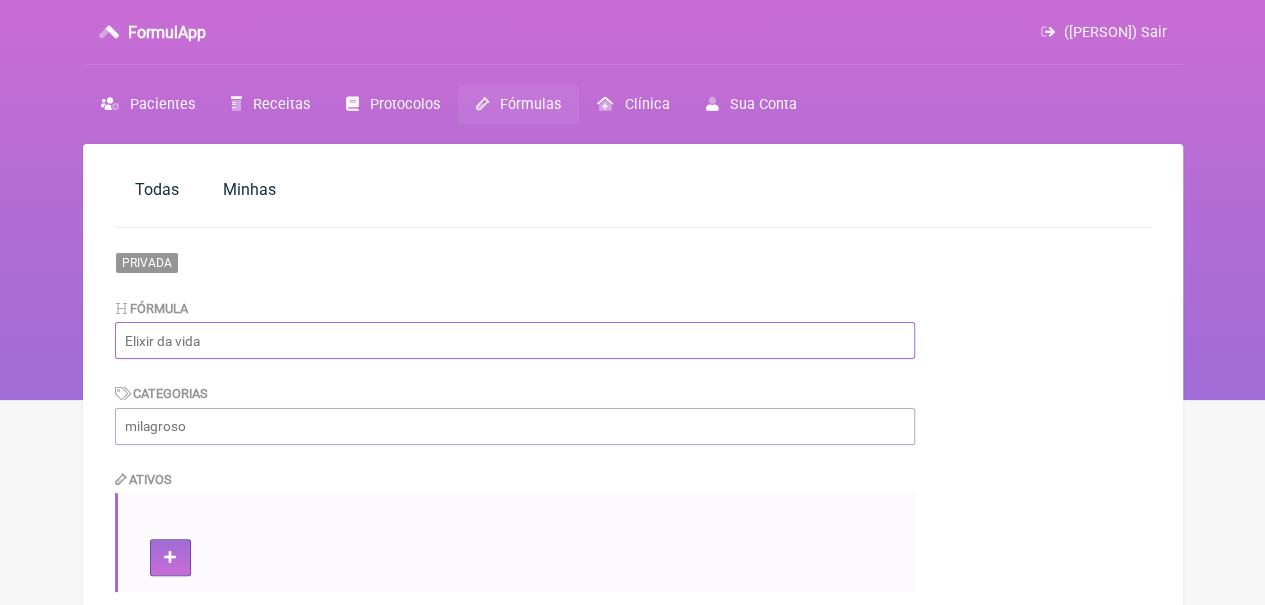 drag, startPoint x: 297, startPoint y: 345, endPoint x: 89, endPoint y: 345, distance: 208 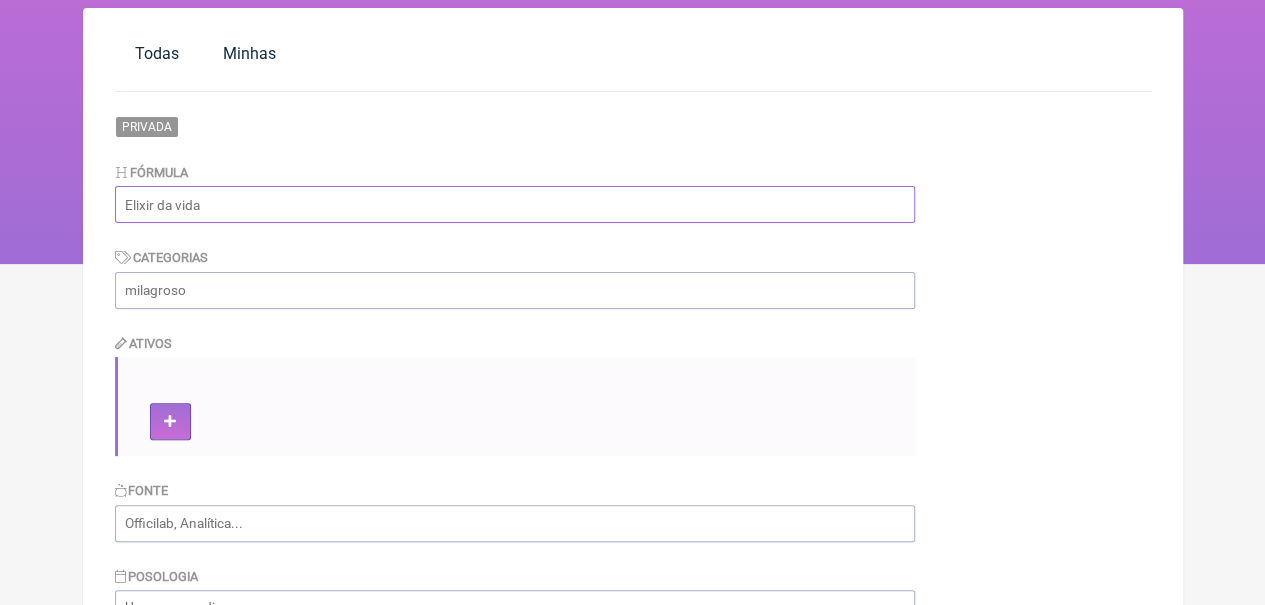 scroll, scrollTop: 112, scrollLeft: 0, axis: vertical 